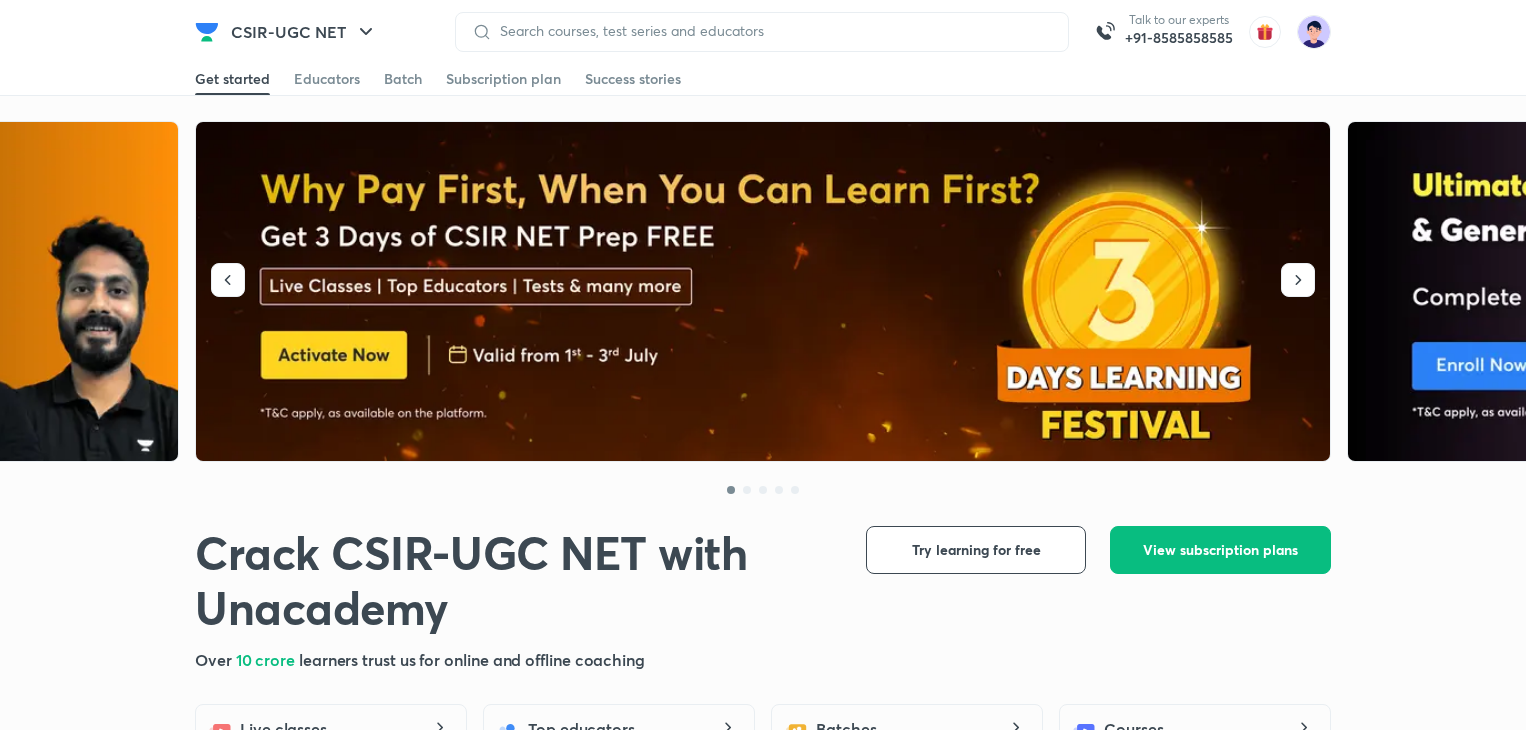scroll, scrollTop: 0, scrollLeft: 0, axis: both 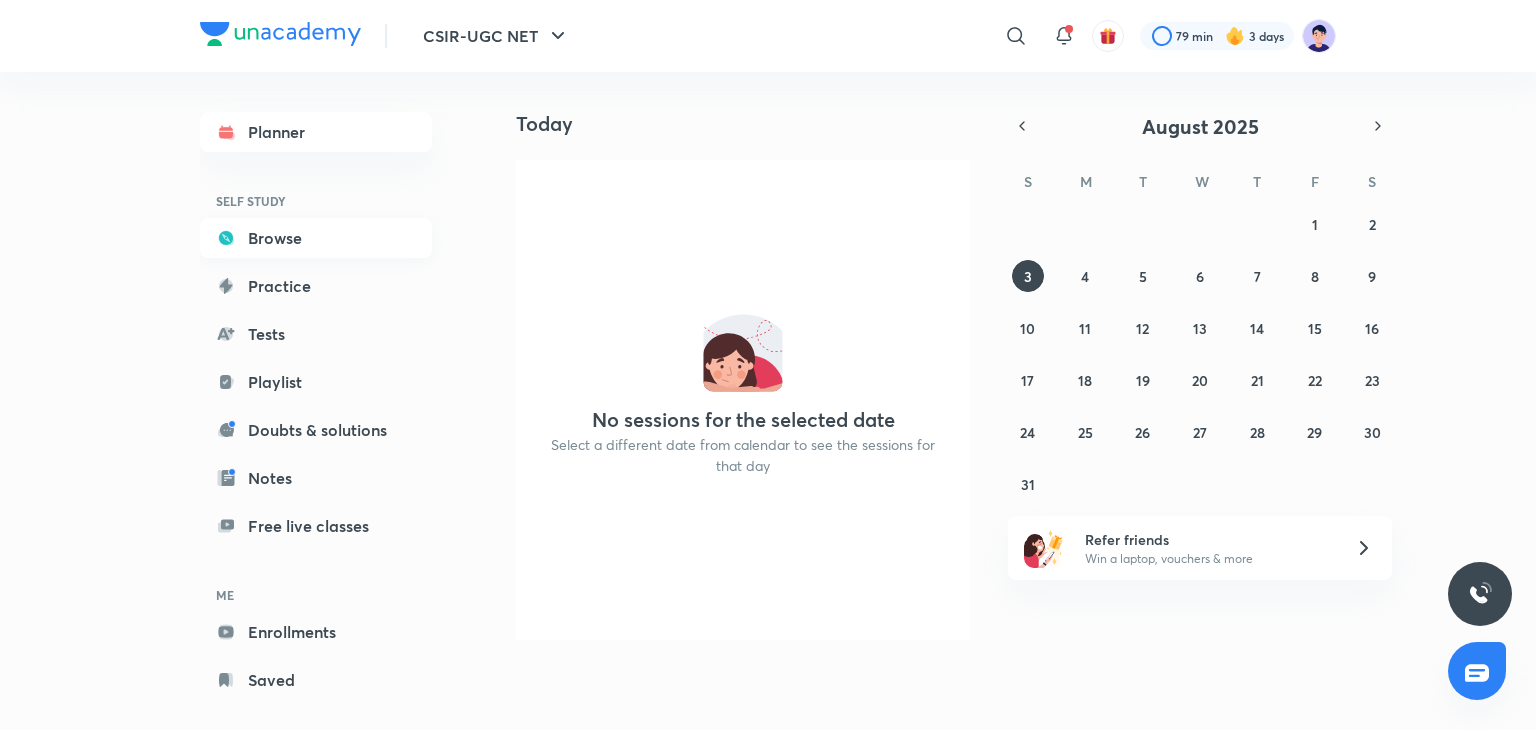 click on "Browse" at bounding box center (316, 238) 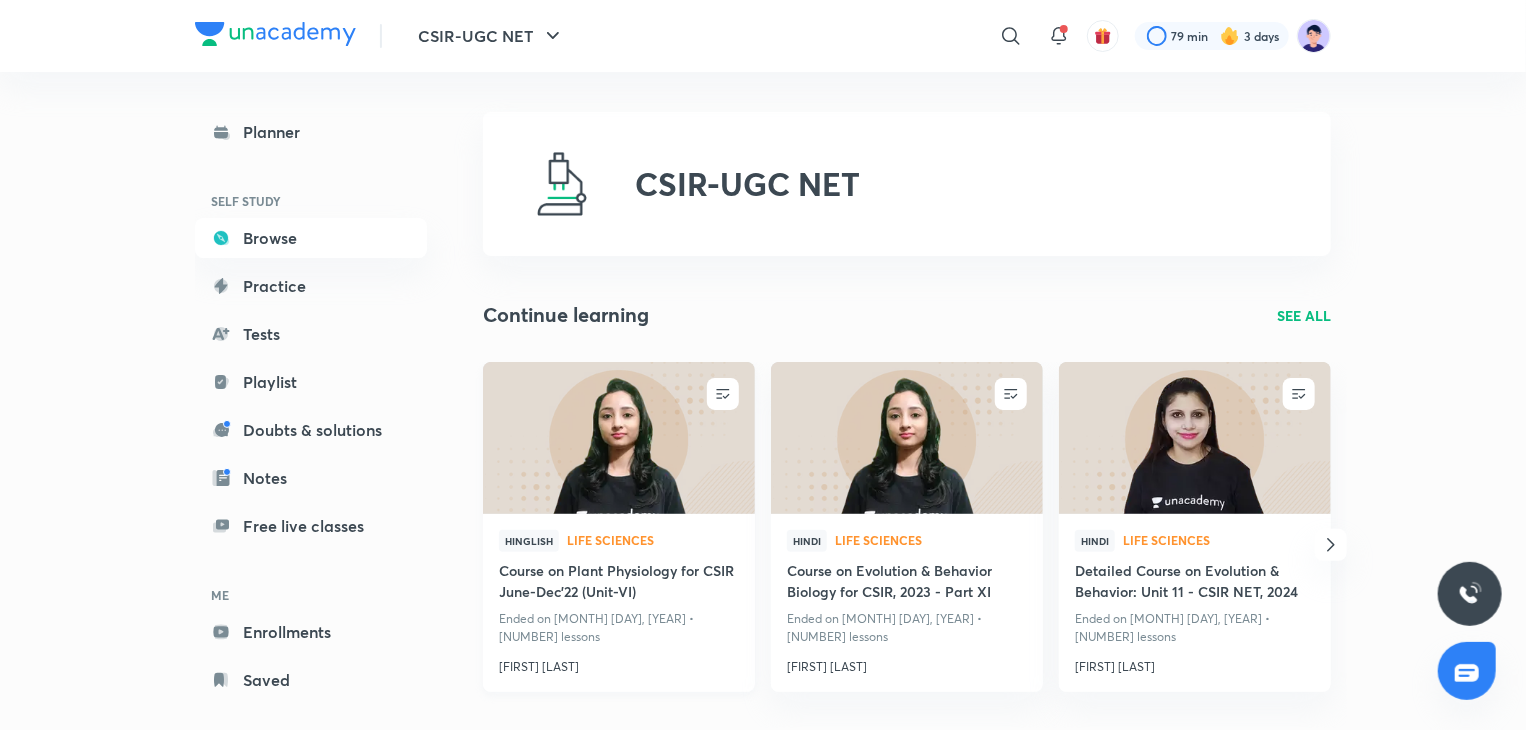 click at bounding box center [618, 437] 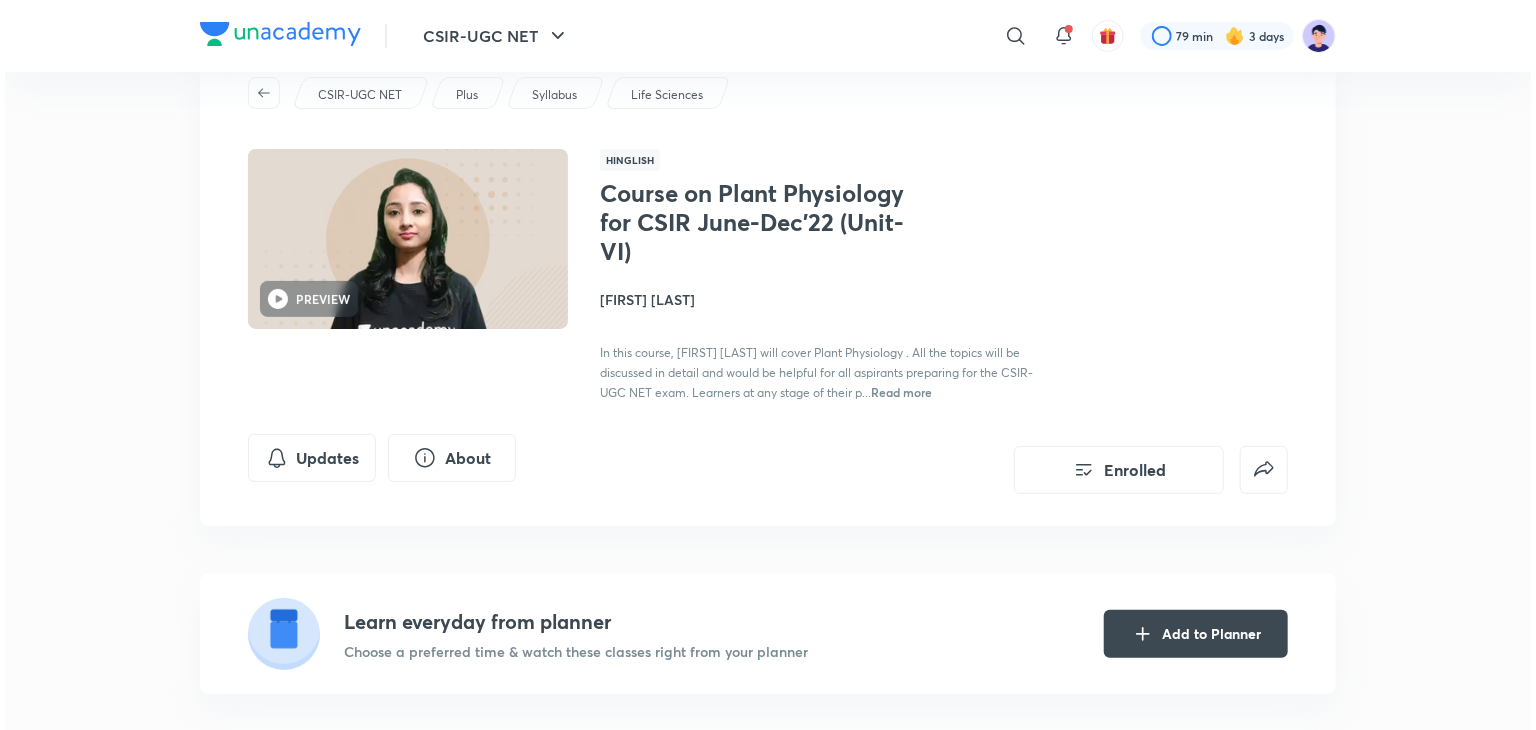 scroll, scrollTop: 180, scrollLeft: 0, axis: vertical 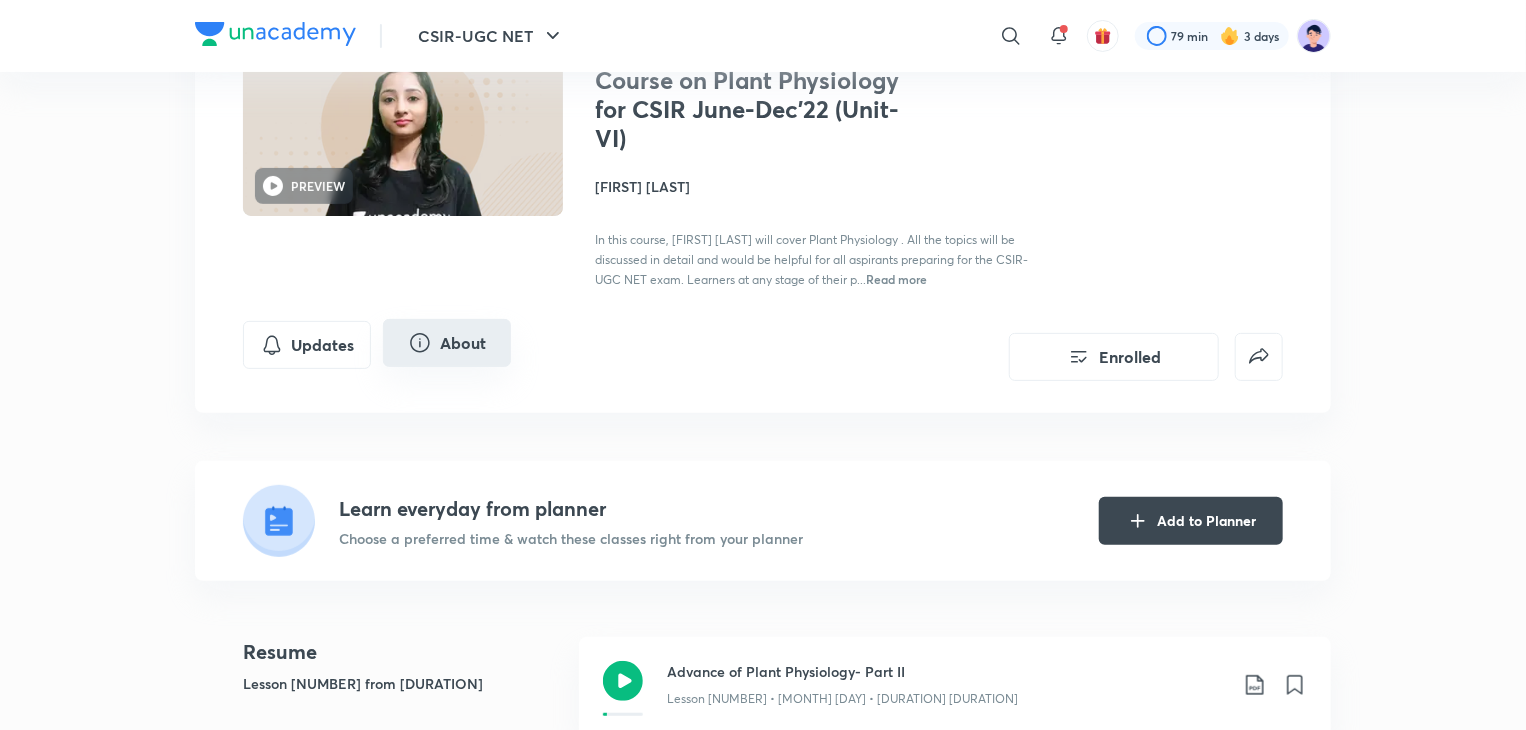 click on "About" at bounding box center (447, 343) 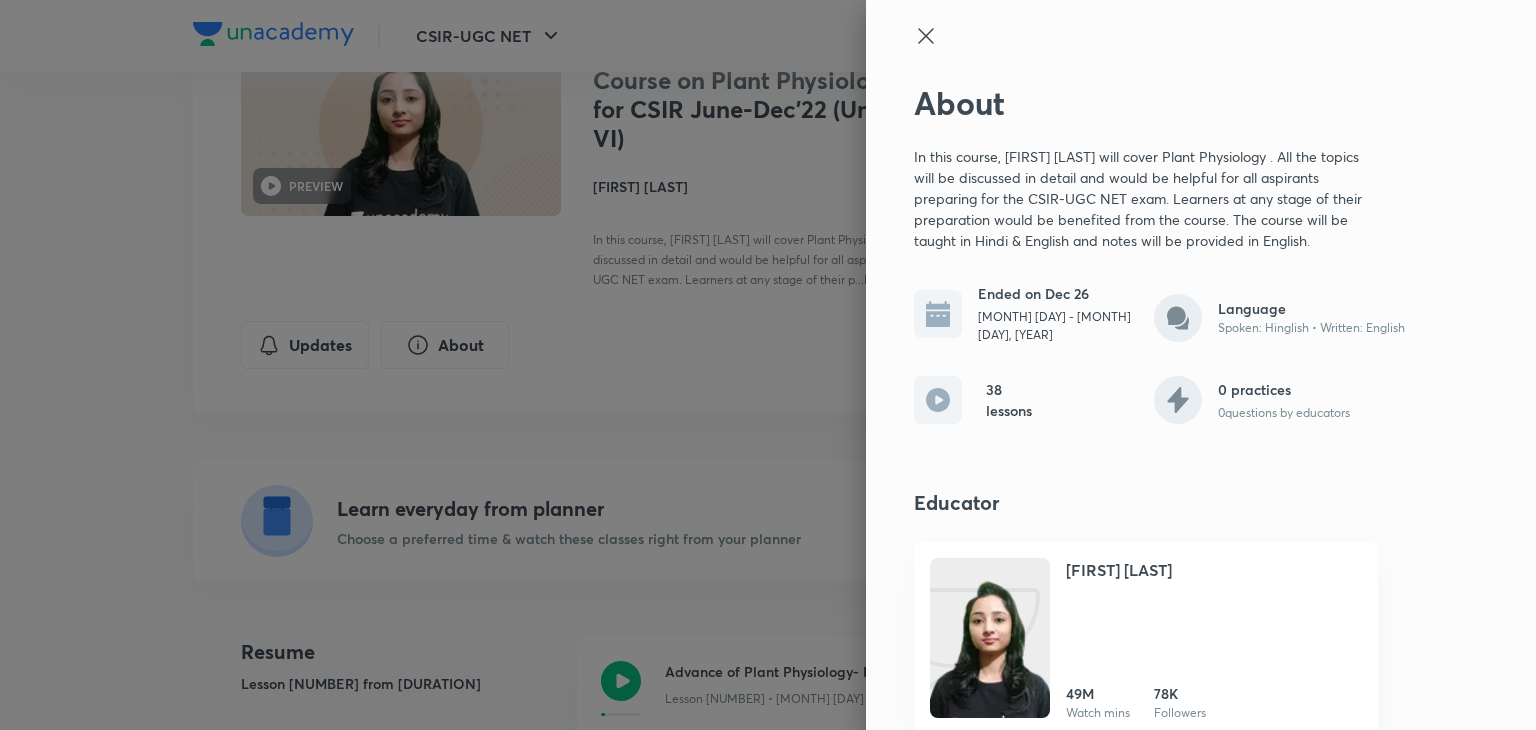 scroll, scrollTop: 16, scrollLeft: 0, axis: vertical 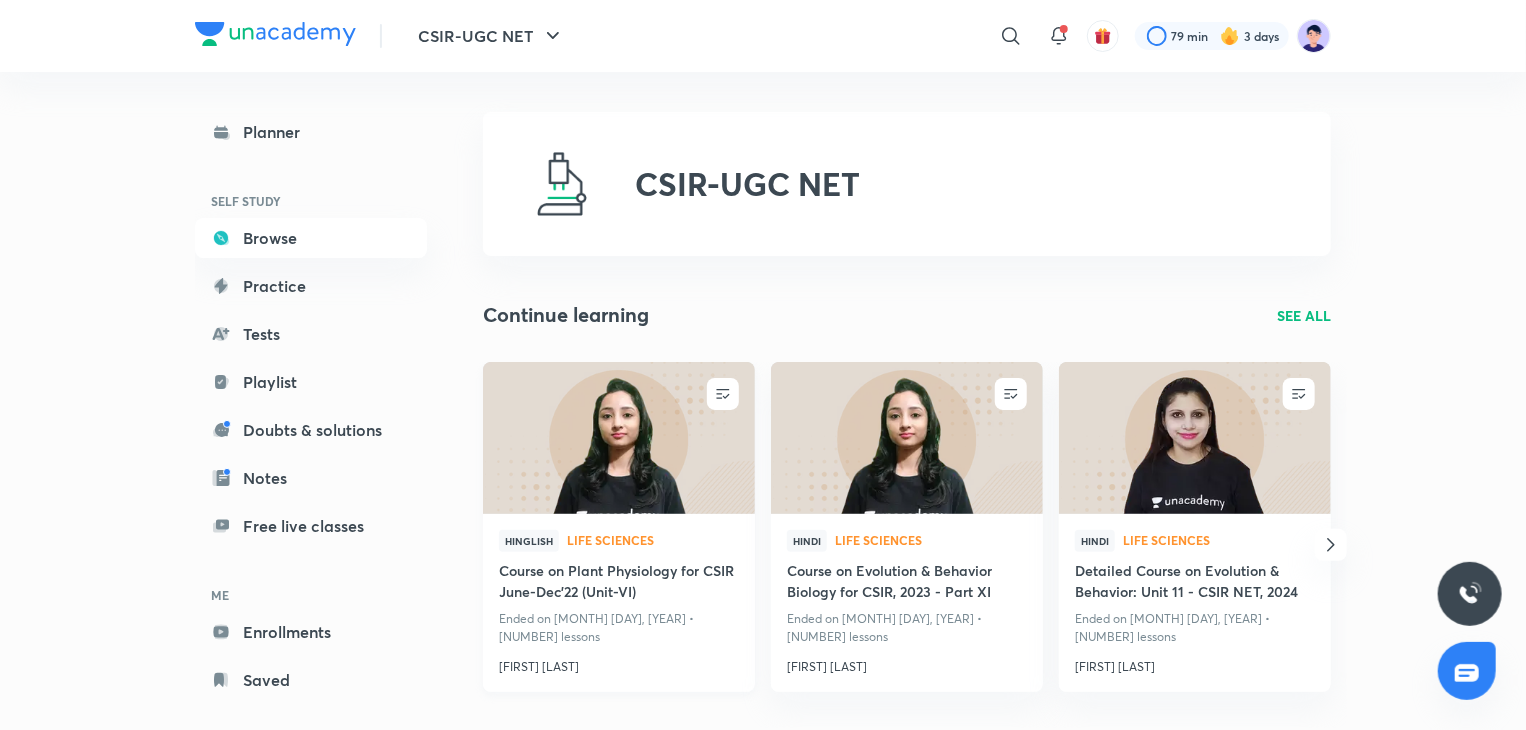 click on "Hinglish Life Sciences Course on Plant Physiology for CSIR June-Dec'22 (Unit-VI) Ended on [MONTH] [DAY], [YEAR] • [NUMBER] lessons [FIRST] [LAST]" at bounding box center (619, 603) 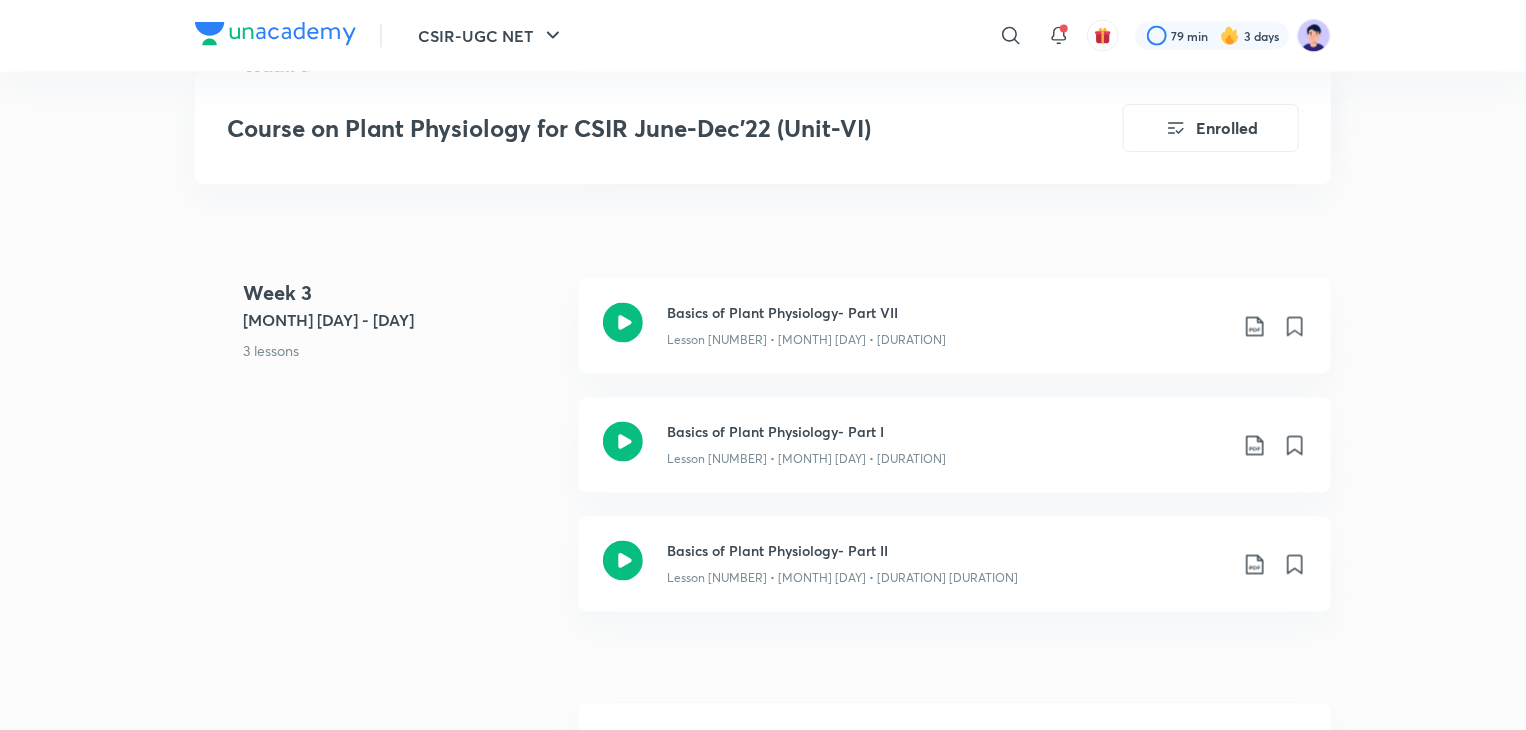 scroll, scrollTop: 1716, scrollLeft: 0, axis: vertical 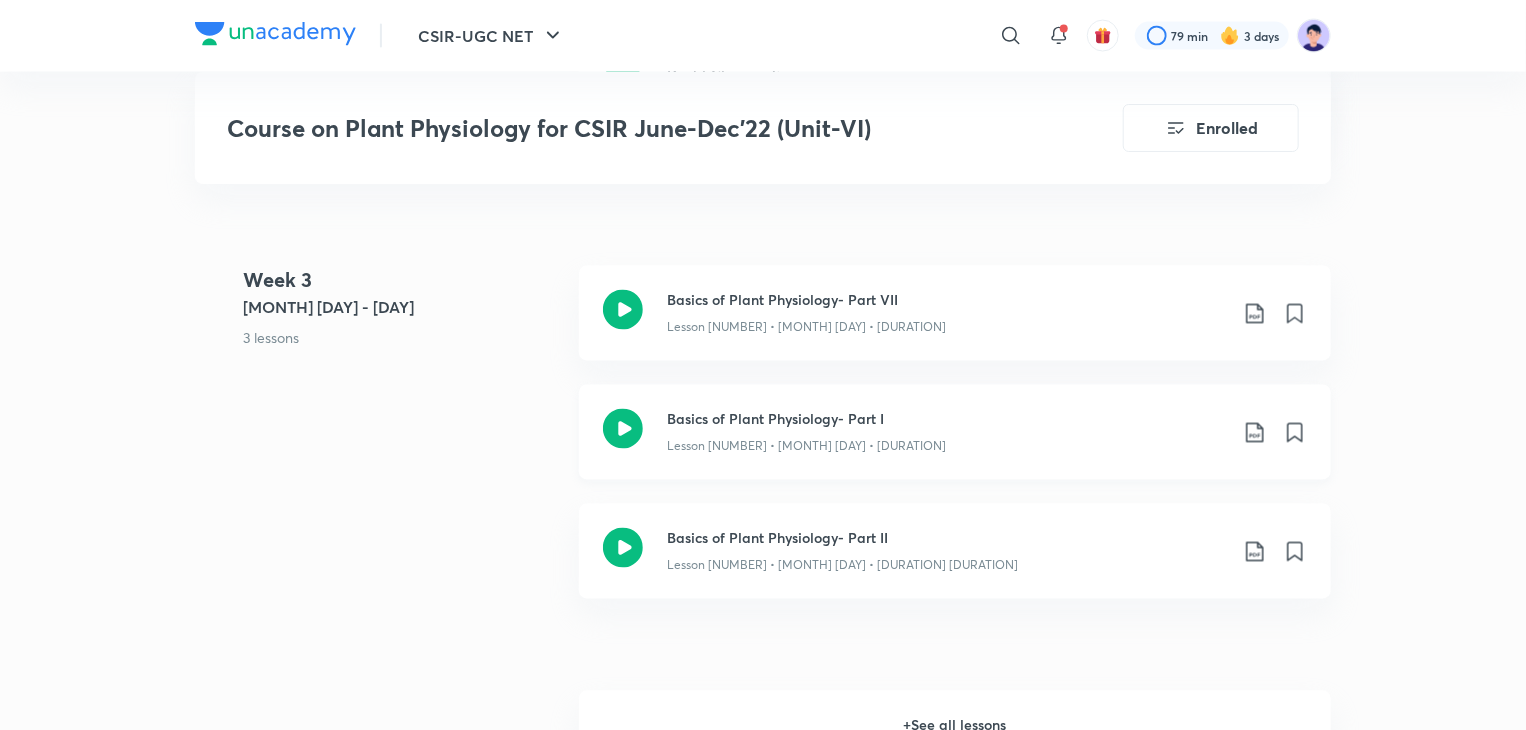 click on "Lesson [NUMBER] • [MONTH] [DAY] • [DURATION]" at bounding box center [806, 447] 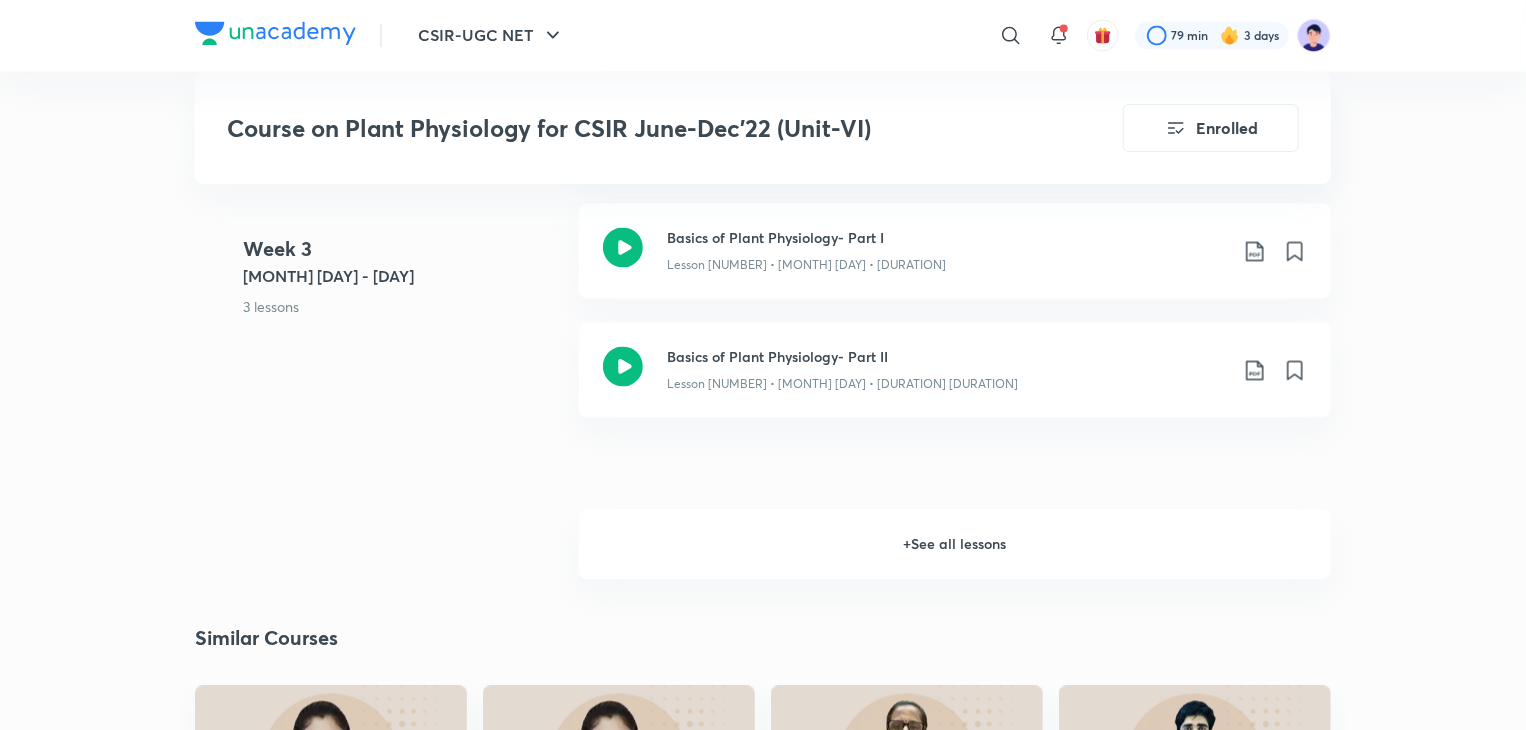 scroll, scrollTop: 1846, scrollLeft: 0, axis: vertical 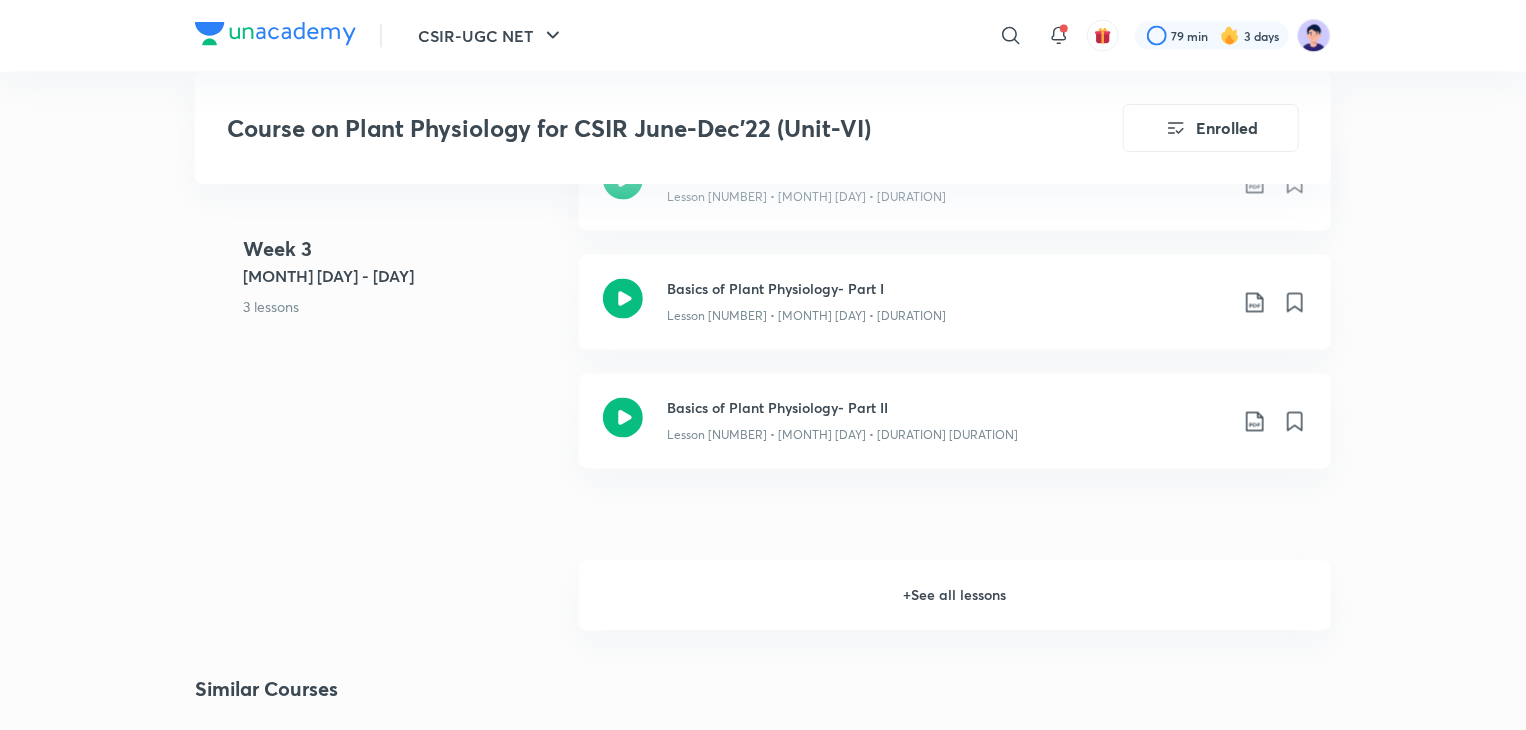 click on "+  See all lessons" at bounding box center (955, 596) 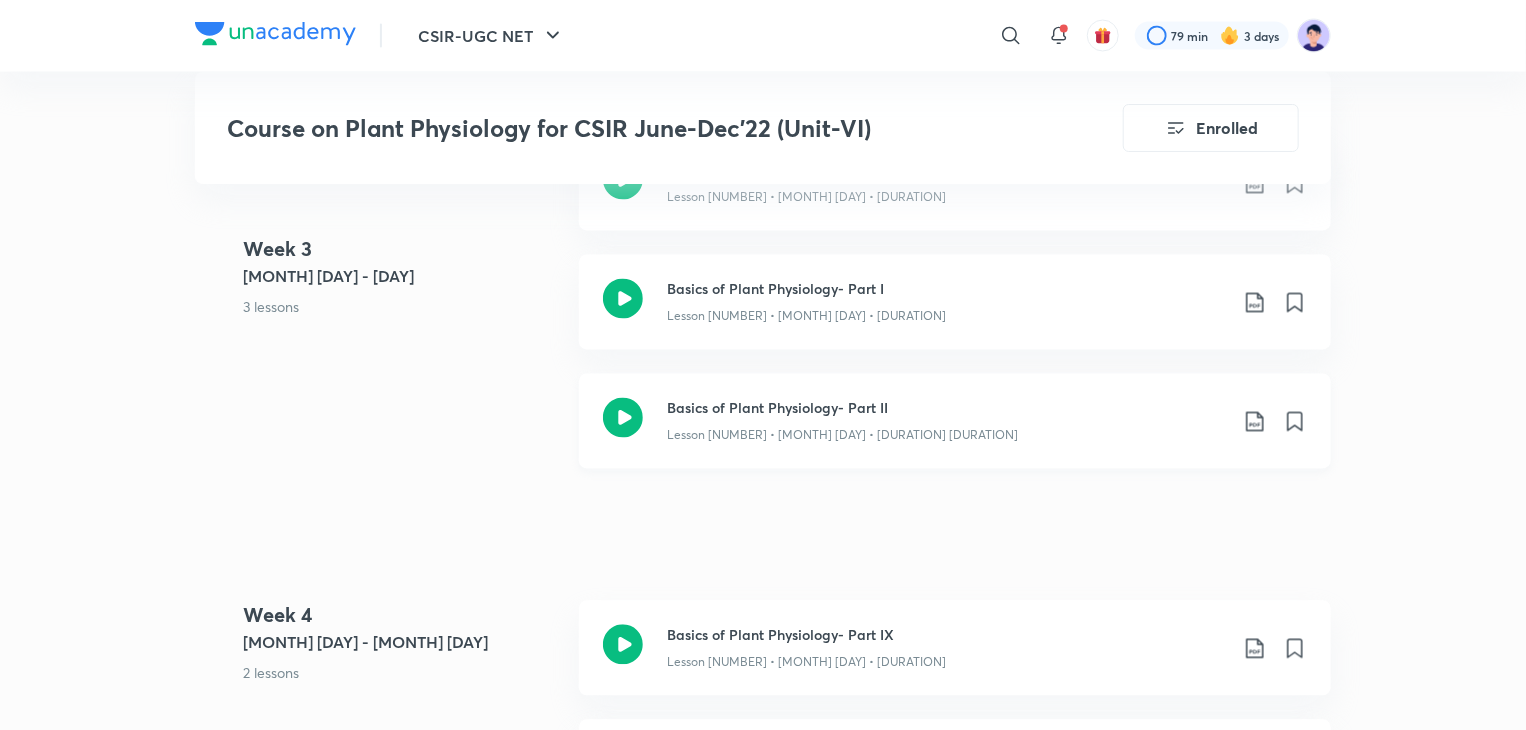 click on "Basics of Plant Physiology- Part II" at bounding box center [947, 408] 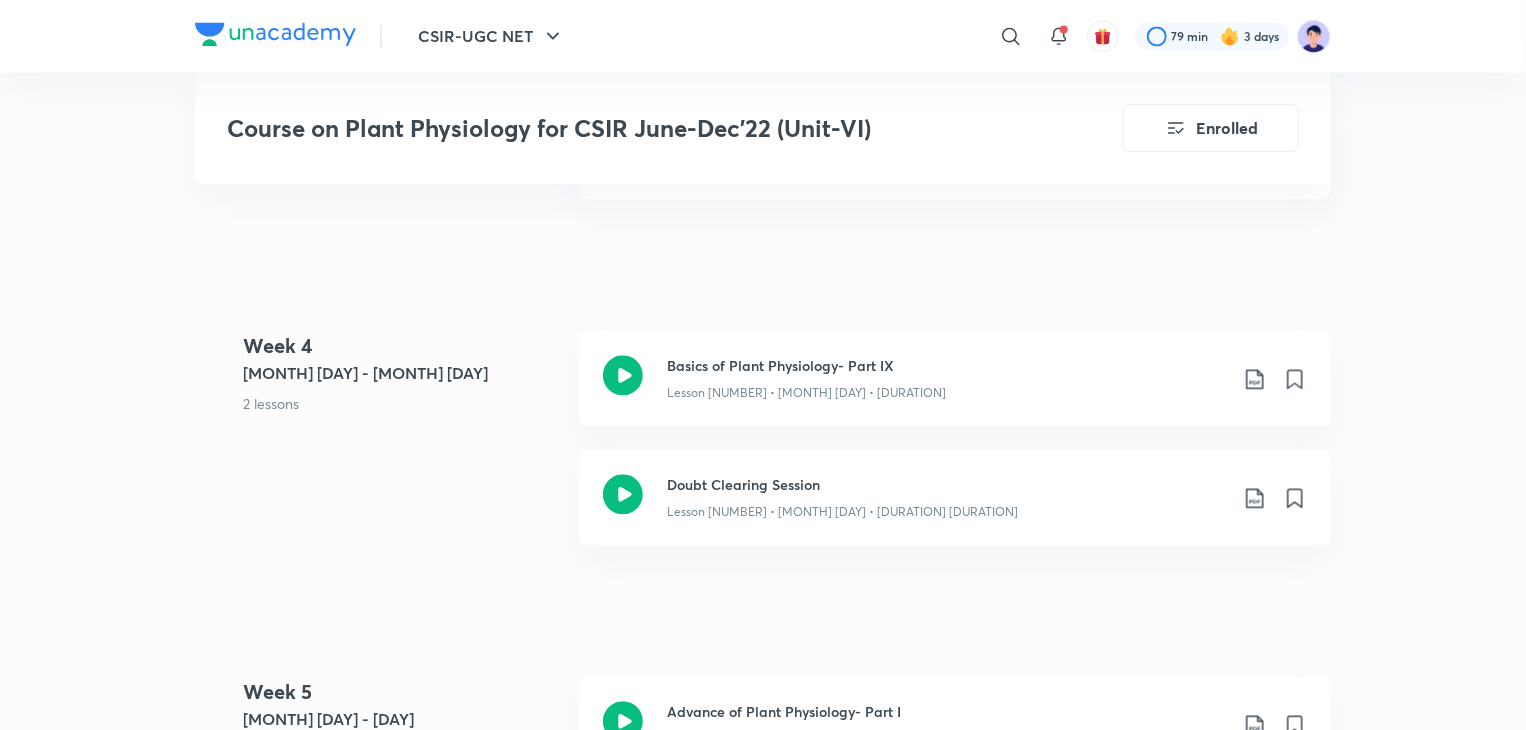 scroll, scrollTop: 2124, scrollLeft: 0, axis: vertical 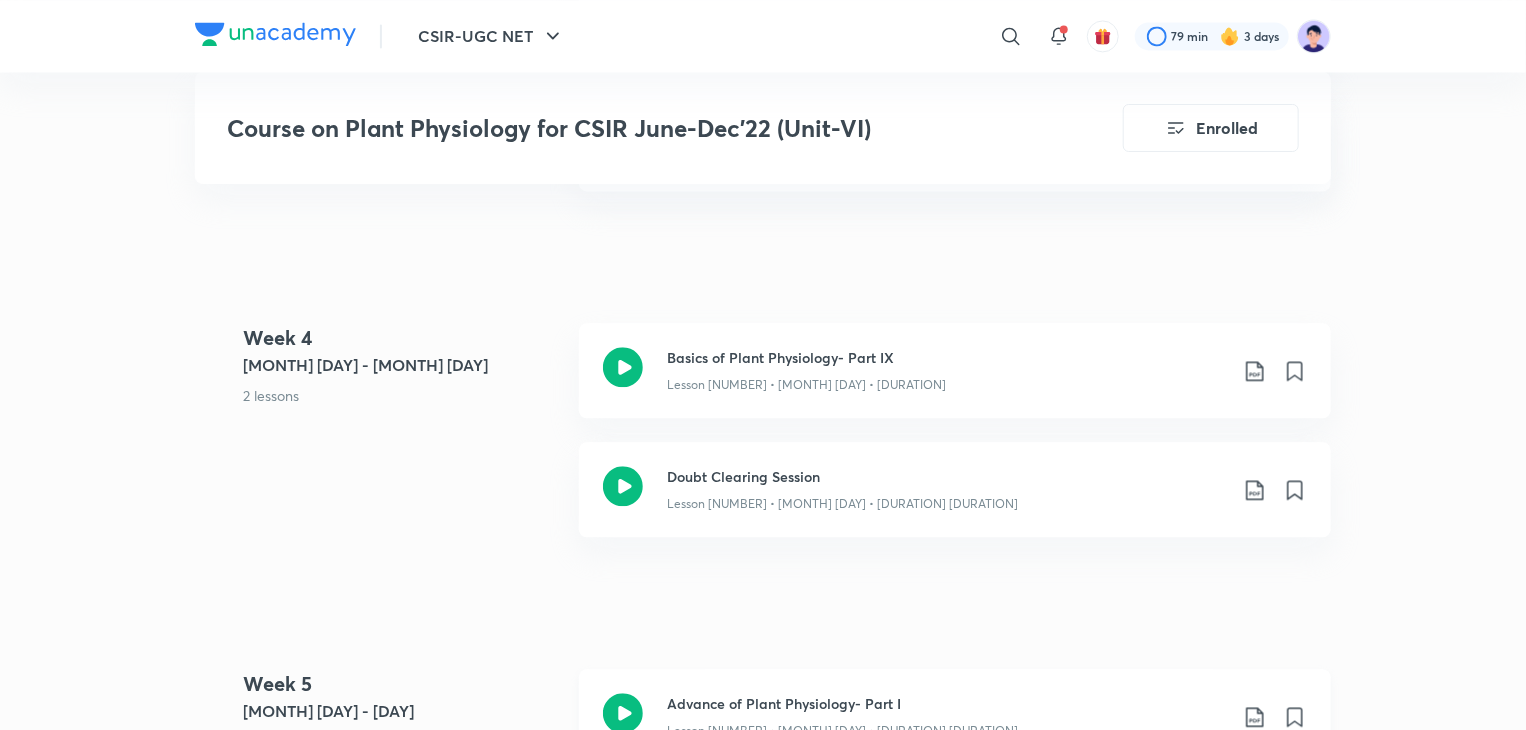 click on "Advance of Plant Physiology- Part I" at bounding box center [947, 703] 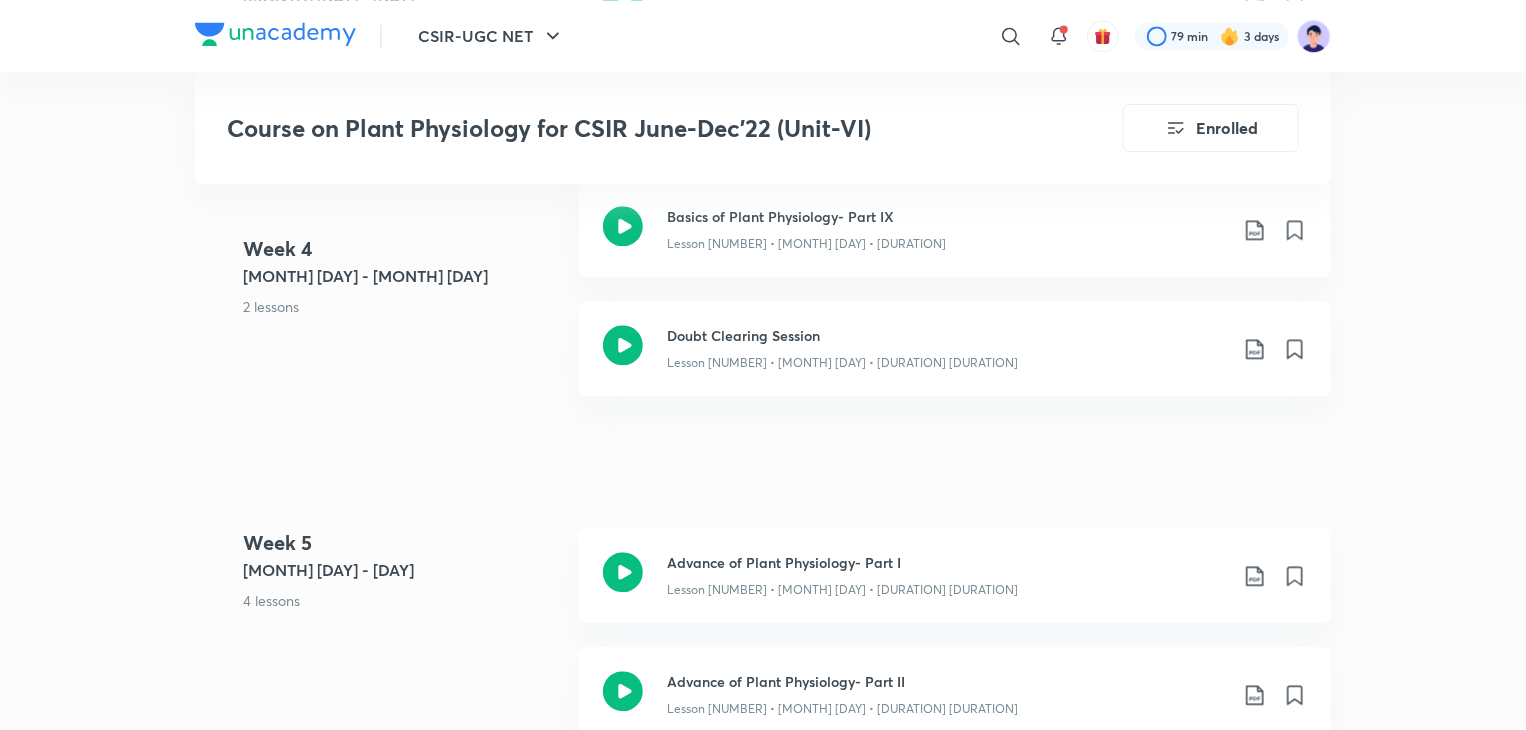 scroll, scrollTop: 2531, scrollLeft: 0, axis: vertical 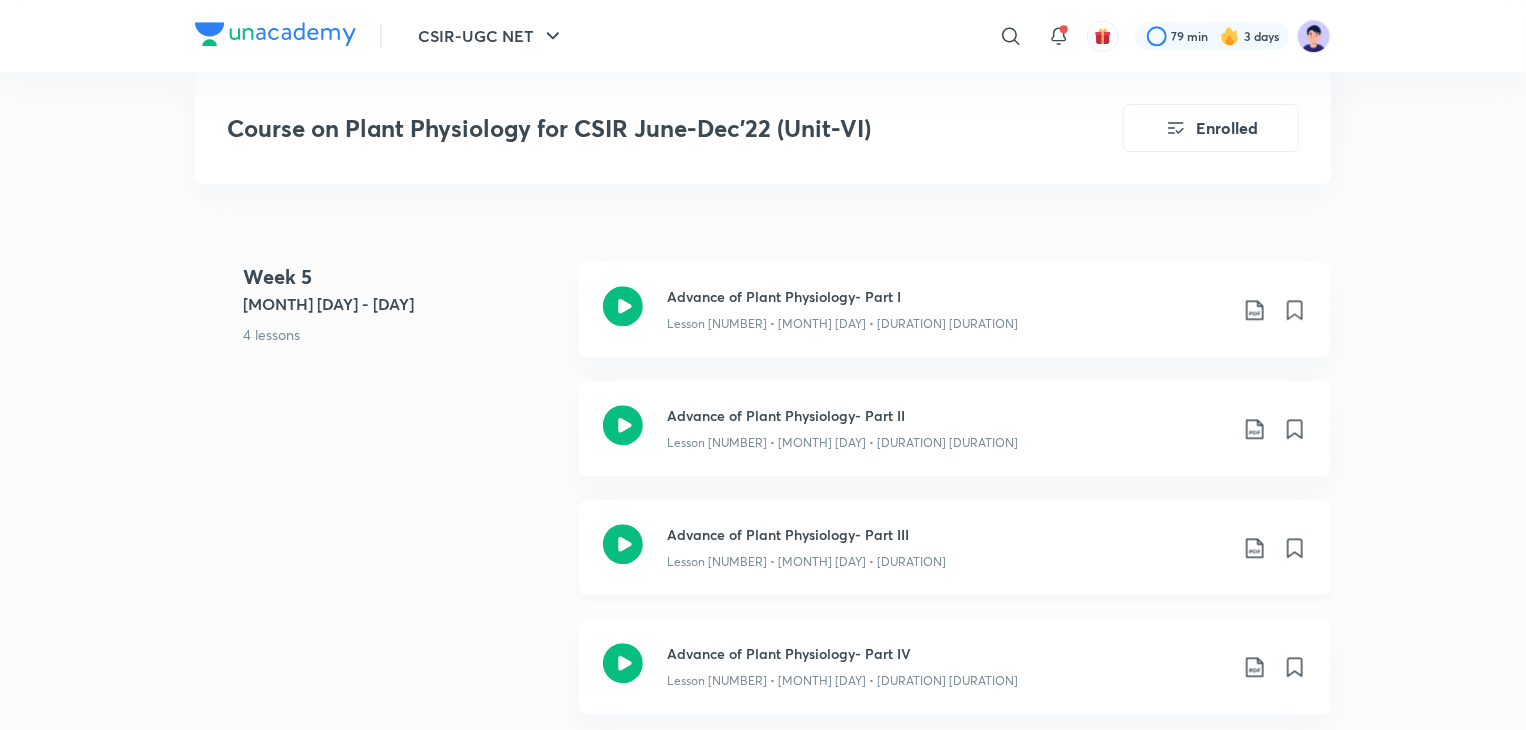 click on "Advance of Plant Physiology- Part III" at bounding box center (947, 534) 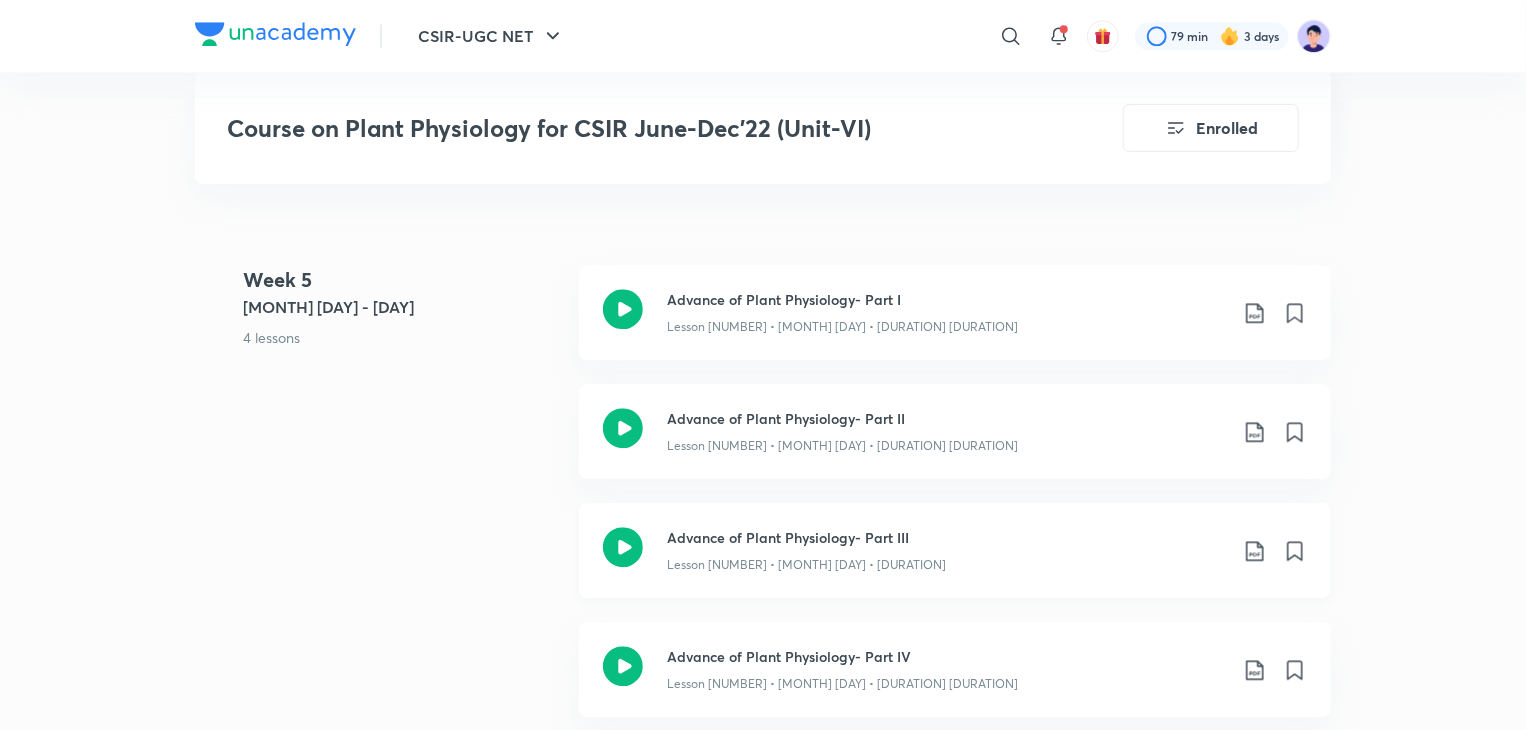 scroll, scrollTop: 2527, scrollLeft: 0, axis: vertical 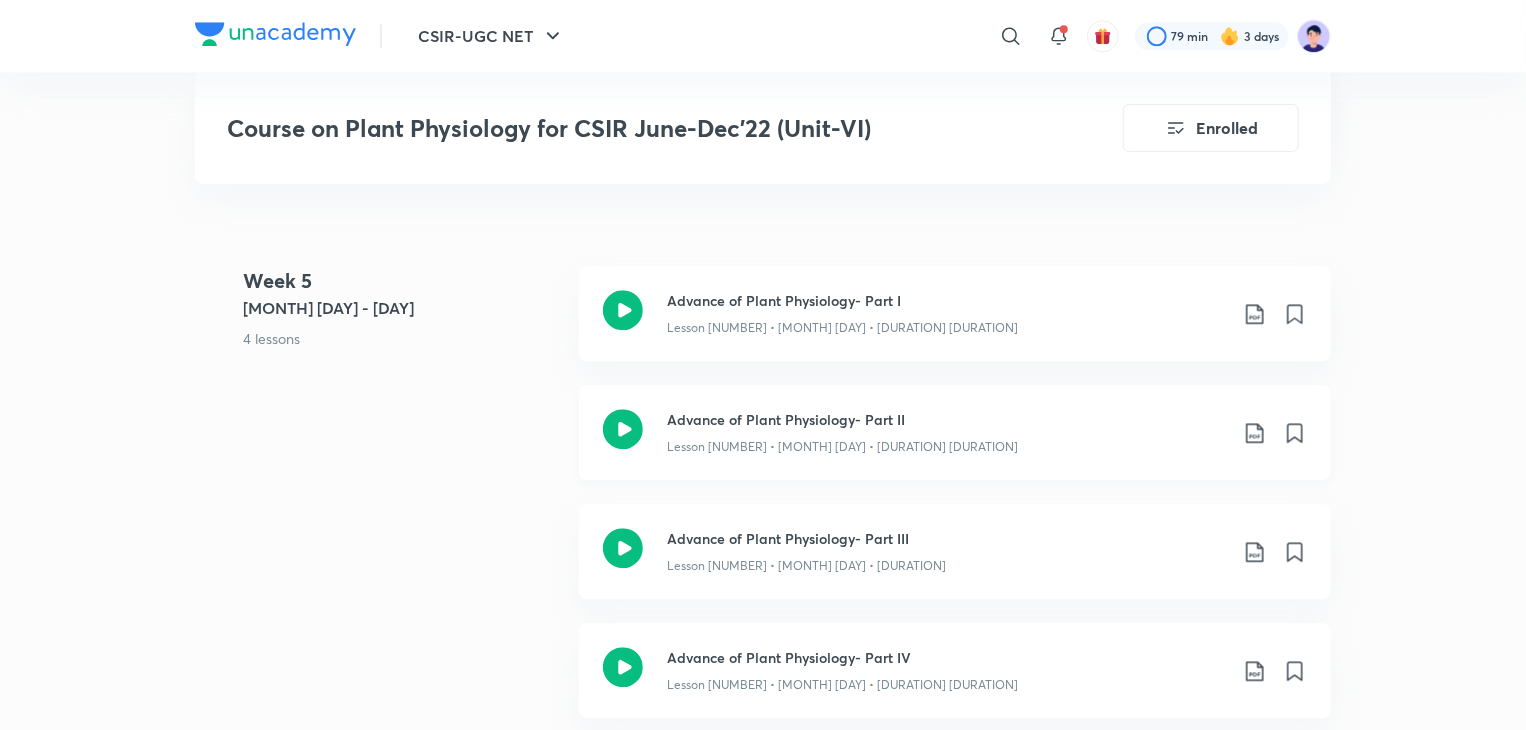 click on "Advance of Plant Physiology- Part II" at bounding box center (947, -1676) 